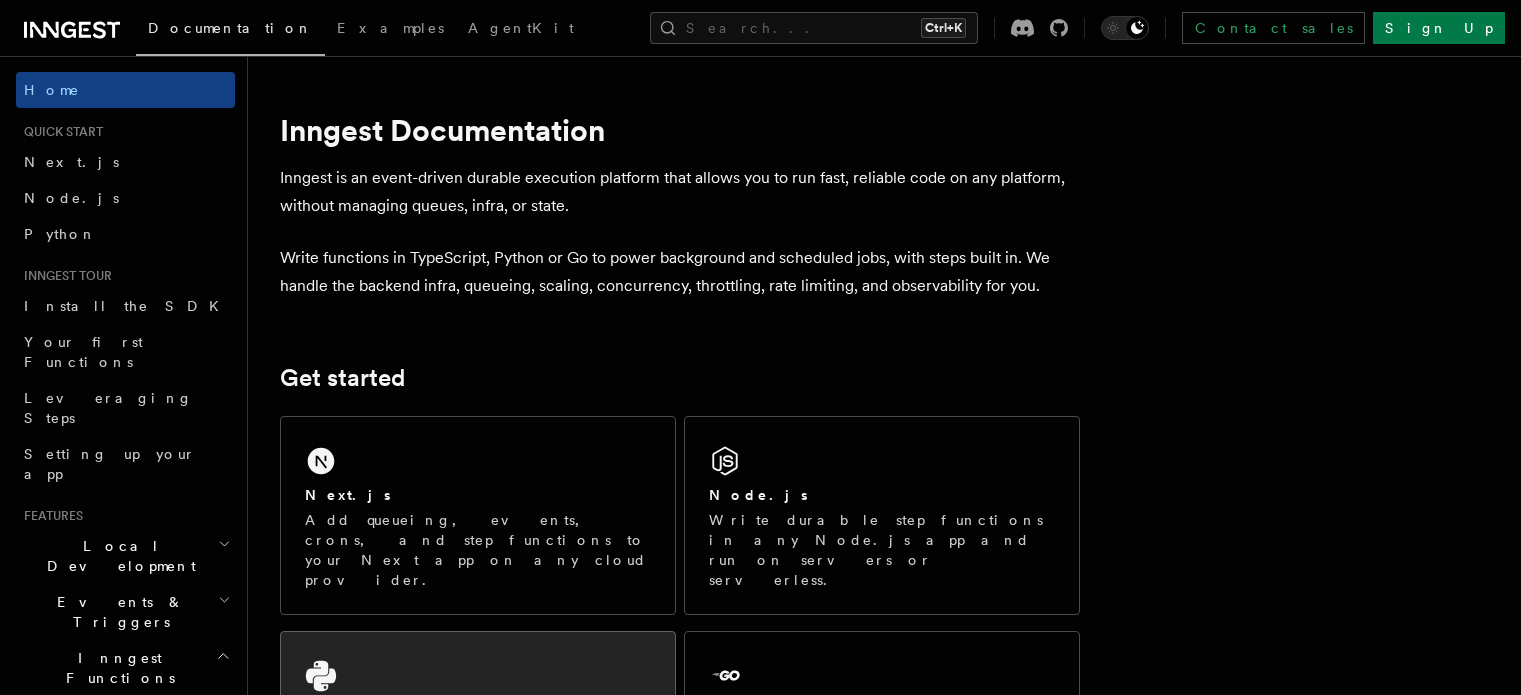 scroll, scrollTop: 200, scrollLeft: 0, axis: vertical 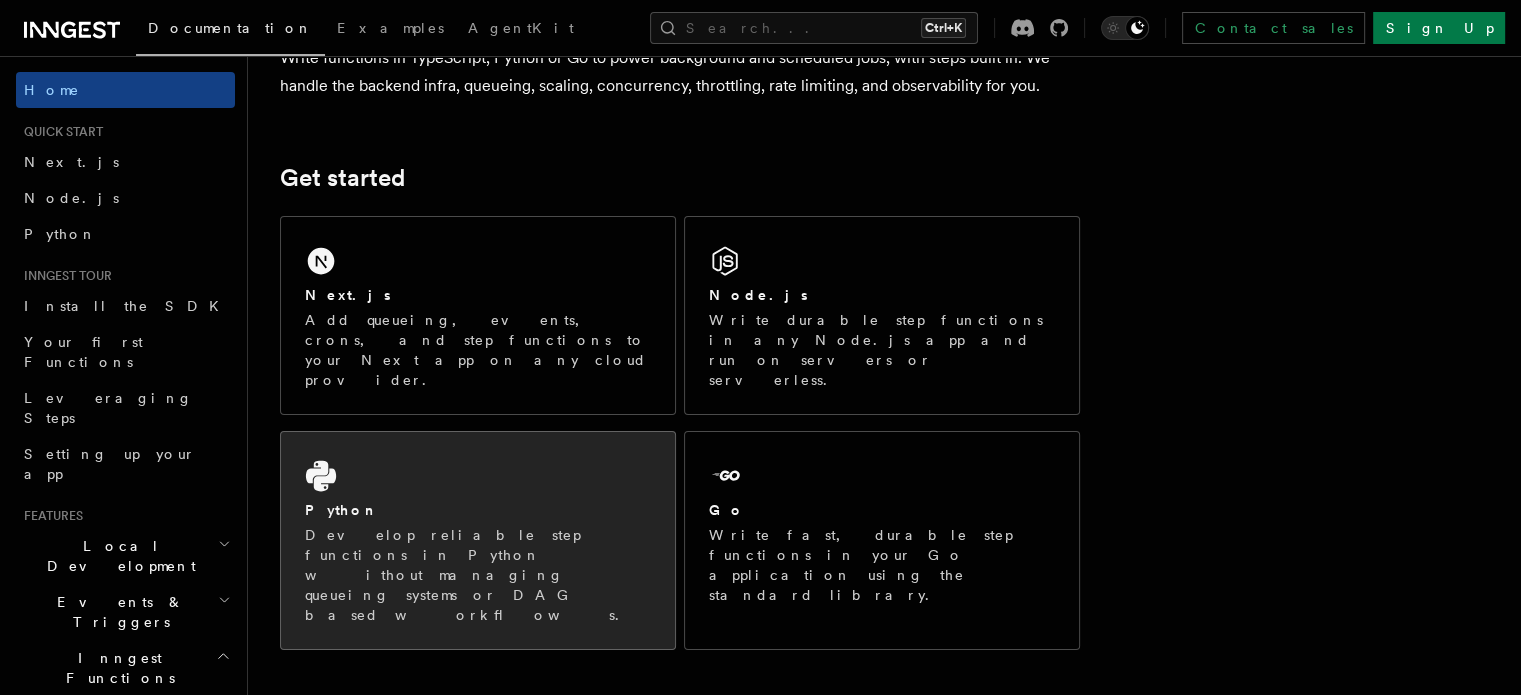 click on "Develop reliable step functions in Python without managing queueing systems or DAG based workflows." at bounding box center [478, 575] 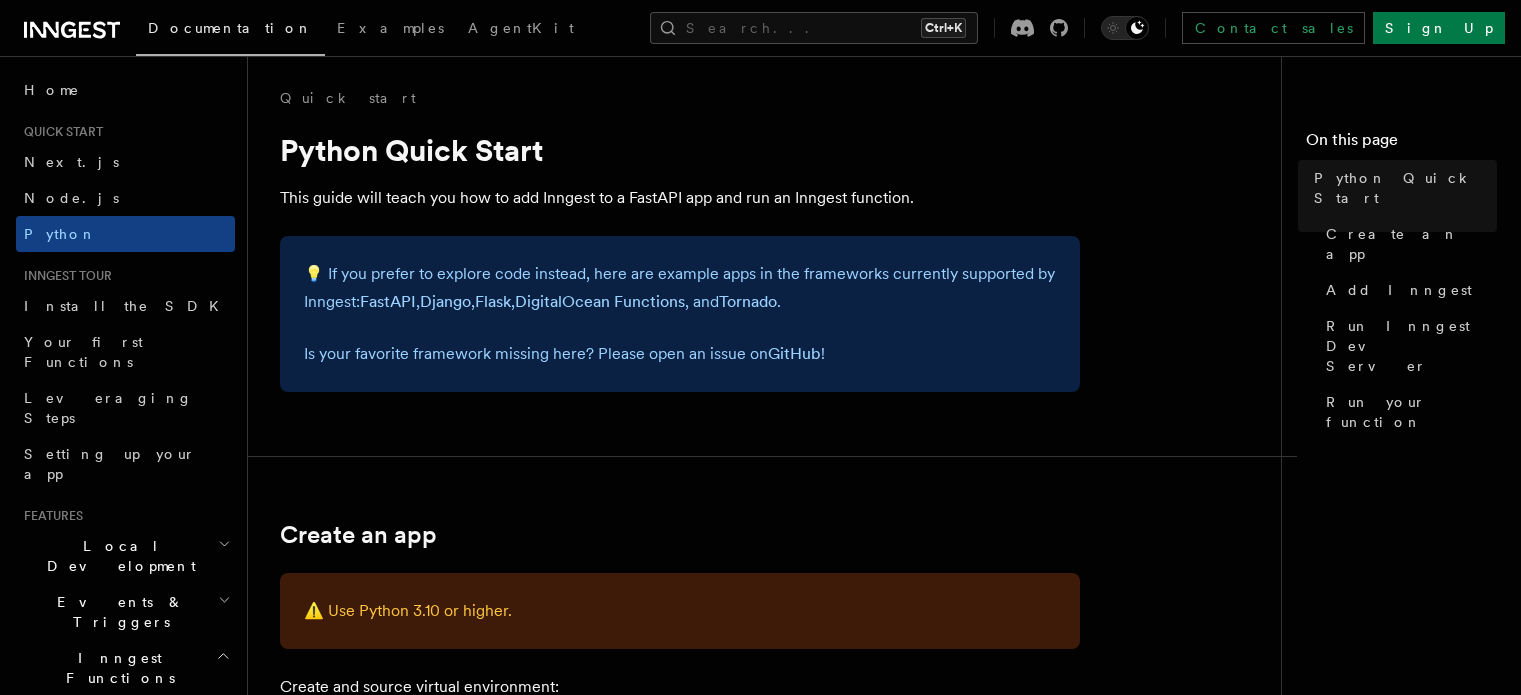 scroll, scrollTop: 0, scrollLeft: 0, axis: both 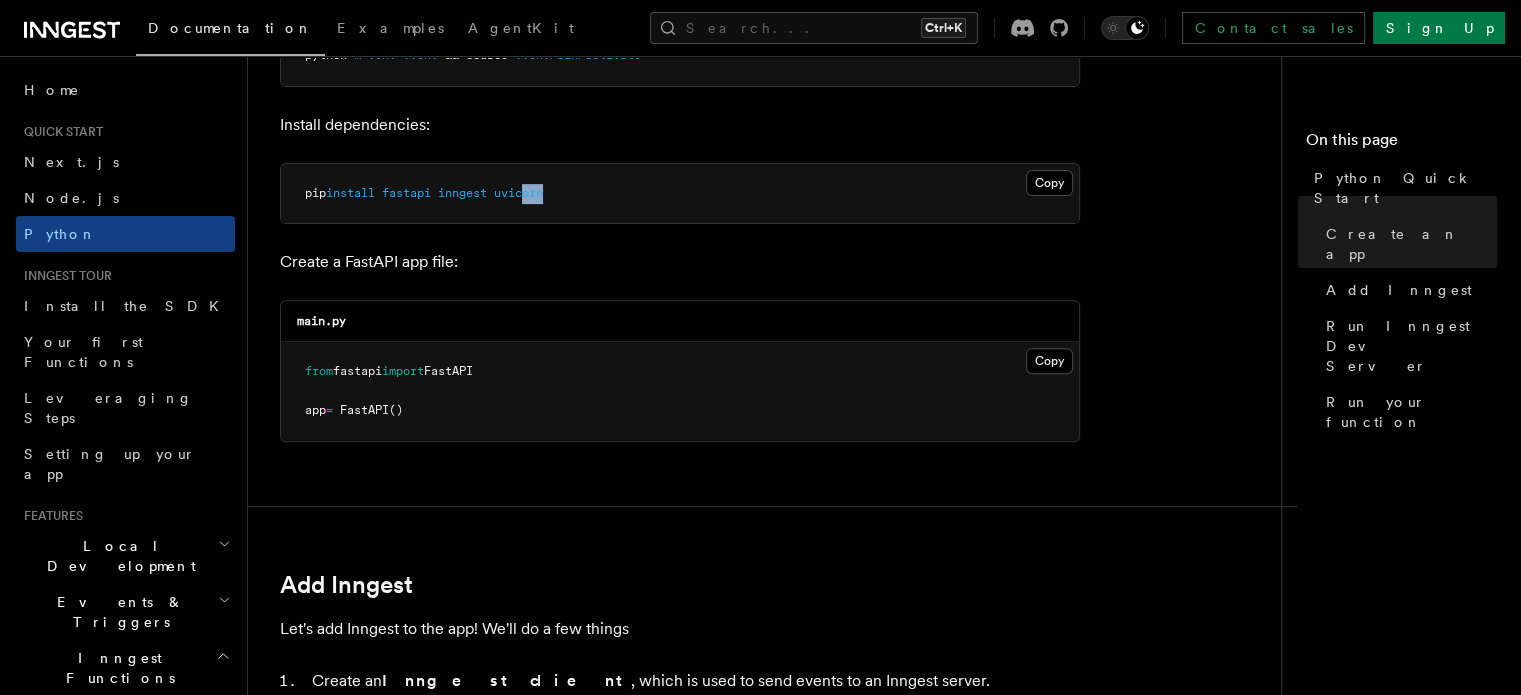 drag, startPoint x: 579, startPoint y: 199, endPoint x: 535, endPoint y: 195, distance: 44.181442 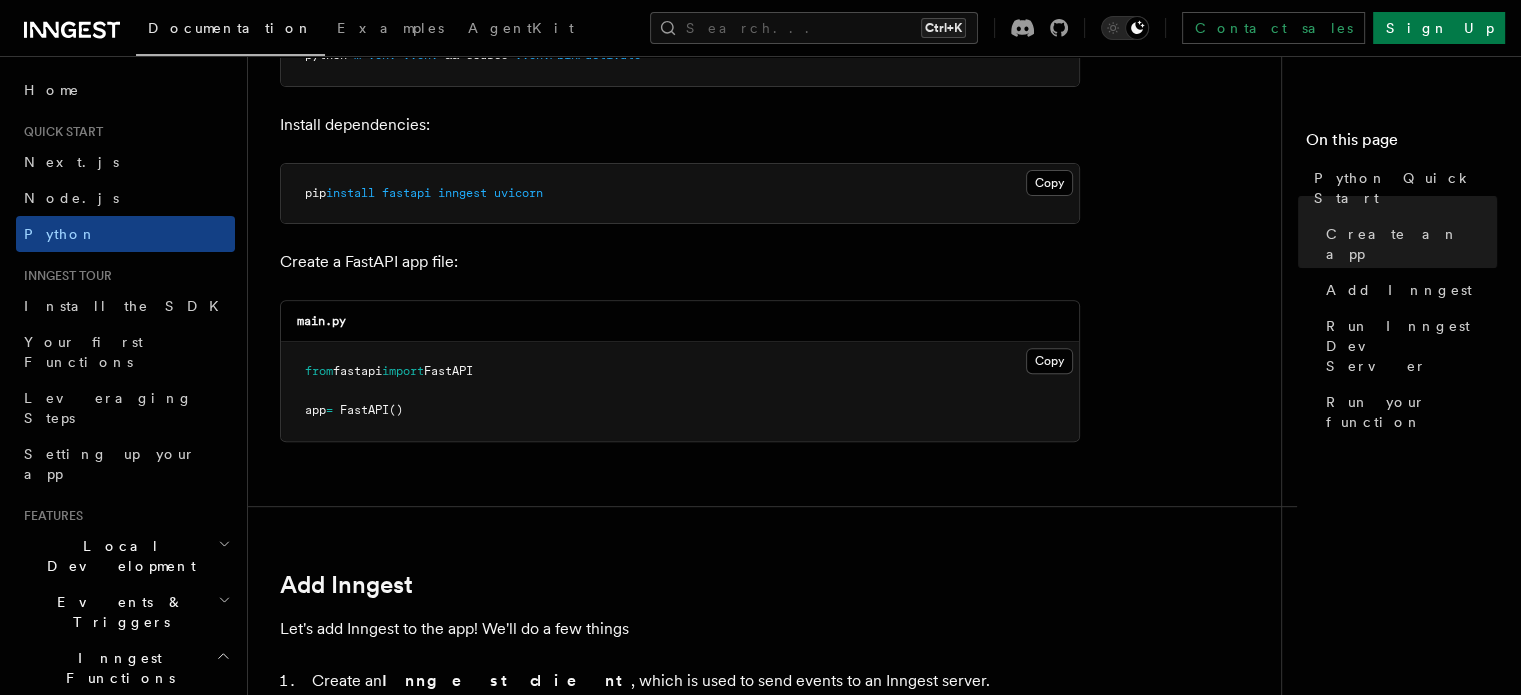 click on "Quick start
Python Quick Start
This guide will teach you how to add Inngest to a FastAPI app and run an Inngest function.
💡 If you prefer to explore code instead, here are example apps in the frameworks currently supported by Inngest:   FastAPI ,  Django ,   Flask ,  DigitalOcean Functions , and  Tornado . Is your favorite framework missing here? Please open an issue on  GitHub !
Create an app
⚠️ Use Python 3.10 or higher.
Create and source virtual environment:
Copy Copied python  -m   venv   .venv   &&   source   .venv/bin/activate
Install dependencies:
Copy Copied pip  install   fastapi   inngest   uvicorn
Create a FastAPI app file:
main.py Copy Copied from  fastapi  import  FastAPI
app  =   FastAPI ()
Add Inngest
Let's add Inngest to the app! We'll do a few things
Create an  Inngest client , which is used to send events to an Inngest server.
Create an  Inngest function , which receives events.
Serve the  Inngest endpoint  on the FastAPI app.
Copy" at bounding box center [772, 1872] 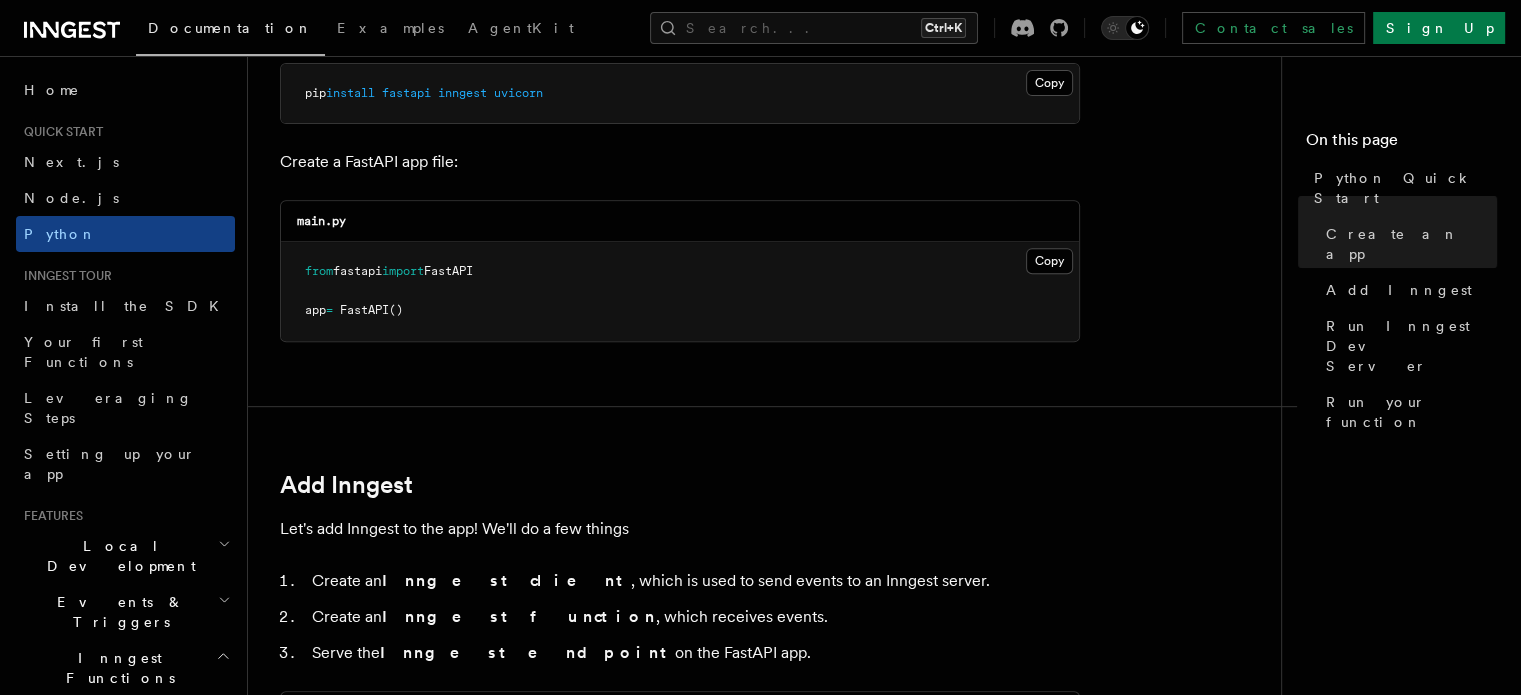 click on "from  fastapi  import  FastAPI
app  =   FastAPI ()" at bounding box center (680, 291) 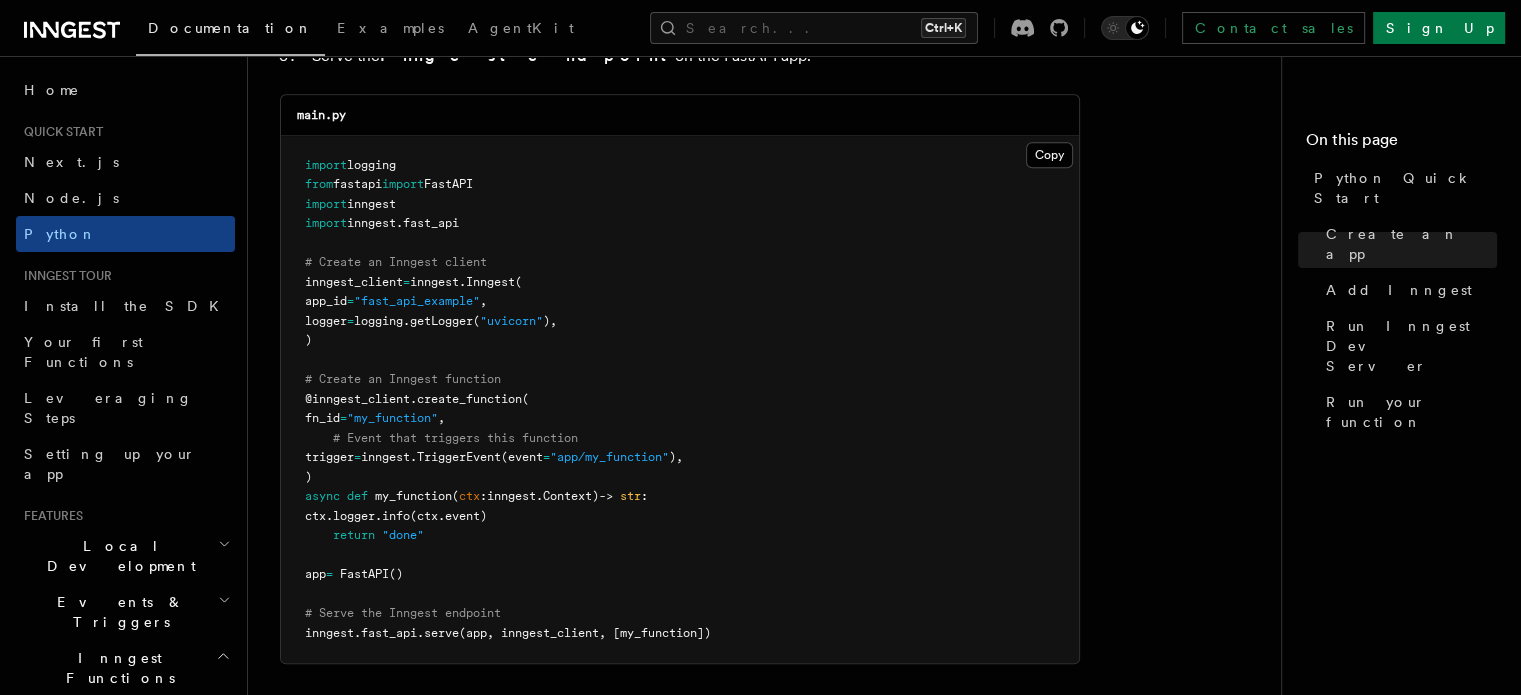 scroll, scrollTop: 1400, scrollLeft: 0, axis: vertical 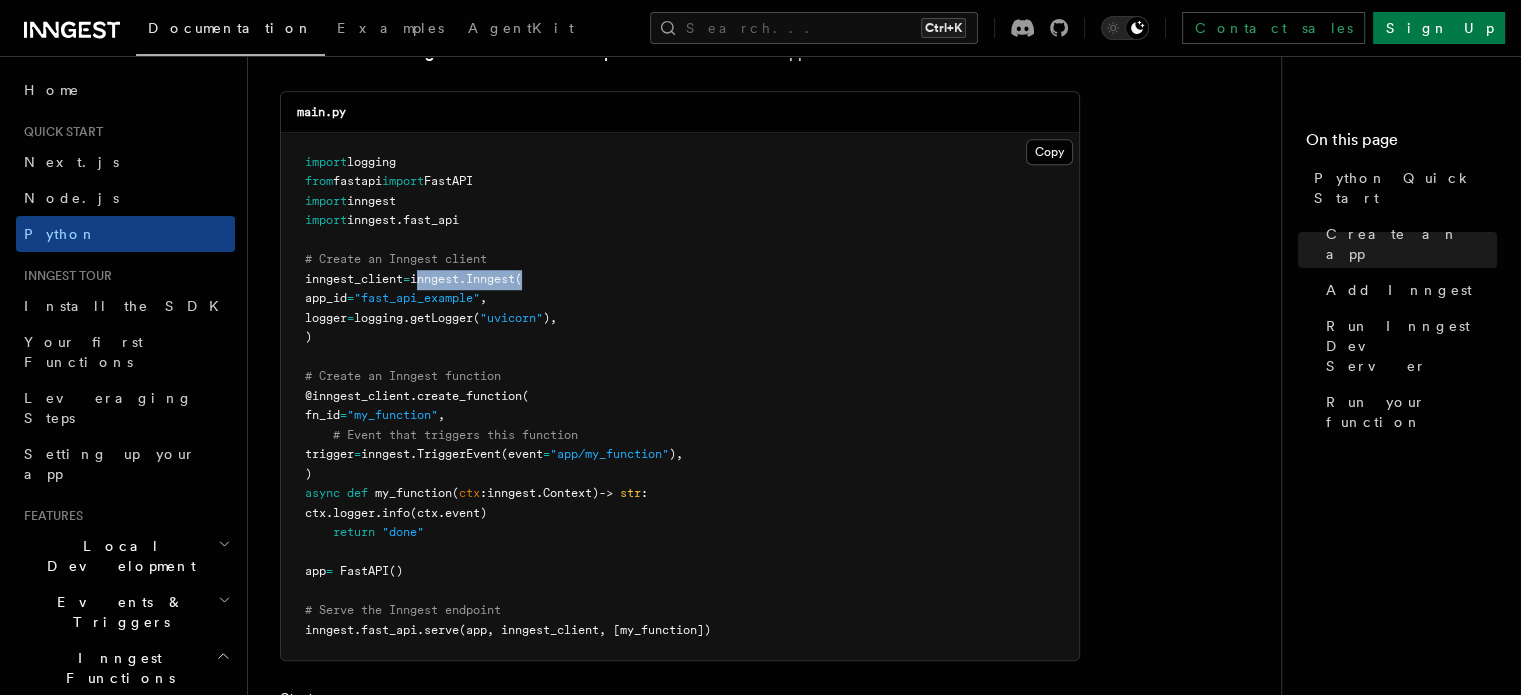 drag, startPoint x: 424, startPoint y: 275, endPoint x: 560, endPoint y: 273, distance: 136.01471 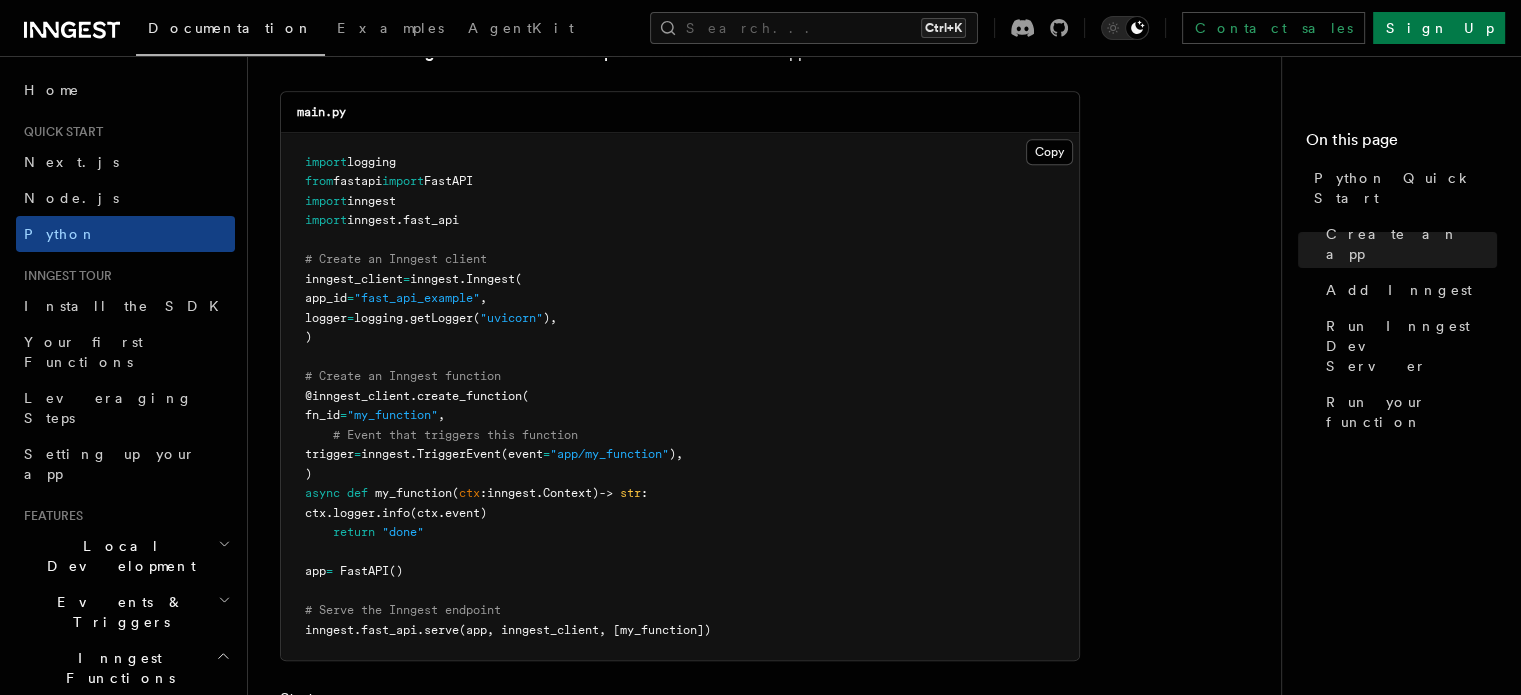 click on ""fast_api_example"" at bounding box center (417, 298) 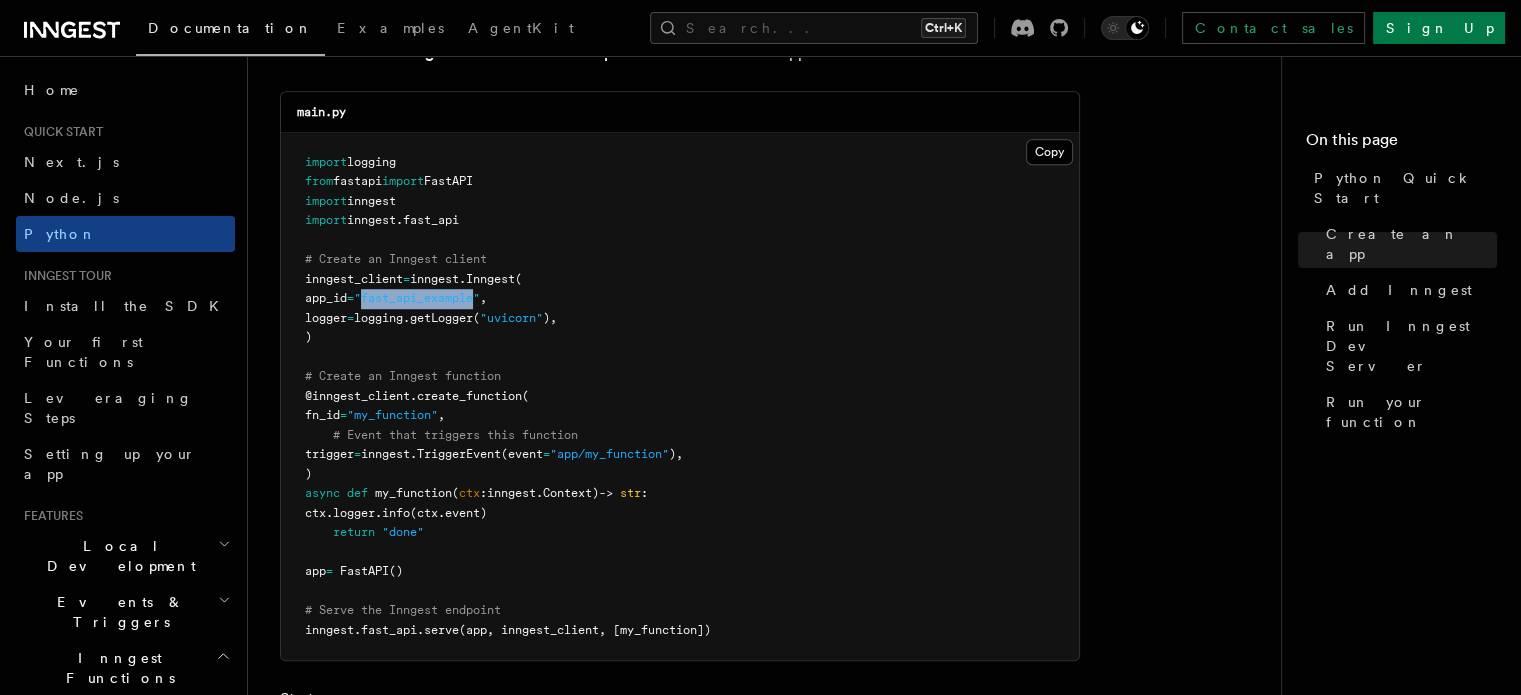 click on ""fast_api_example"" at bounding box center (417, 298) 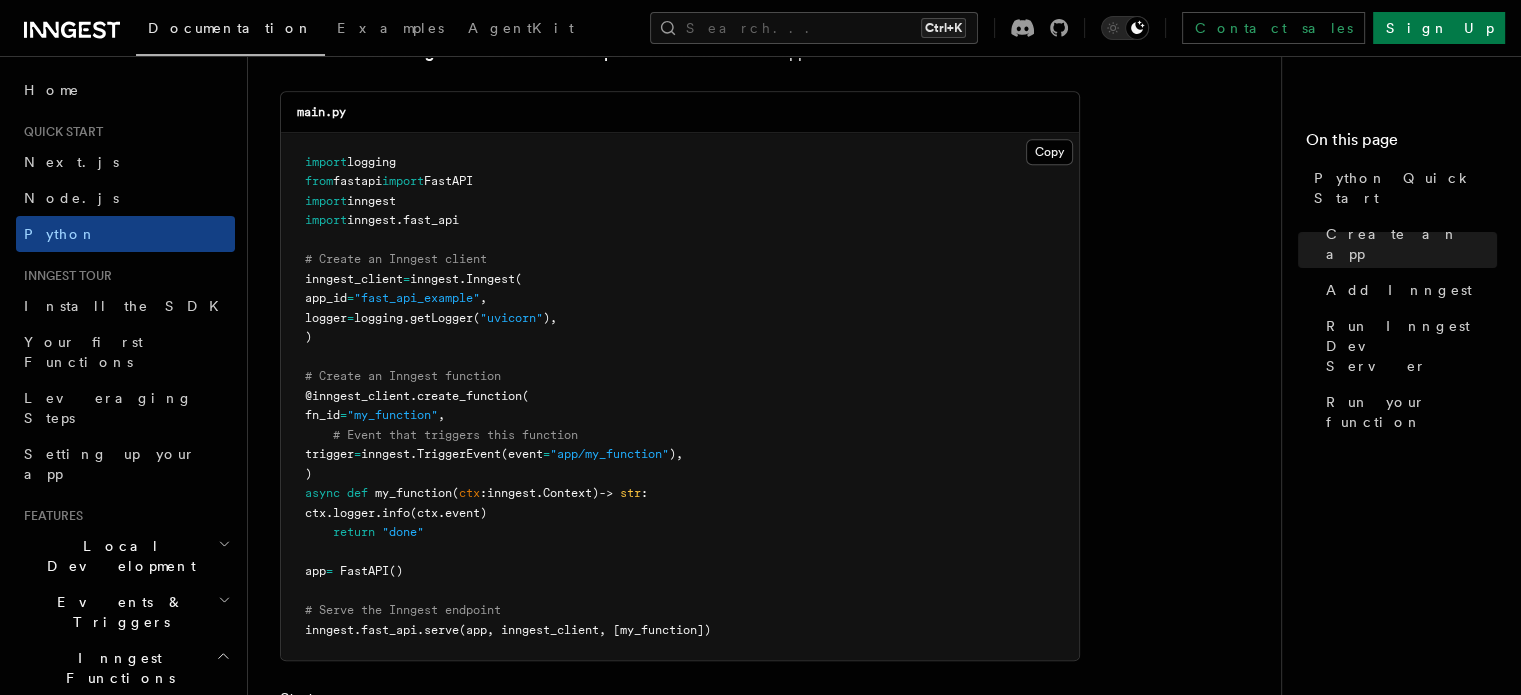 click on "getLogger" at bounding box center (441, 318) 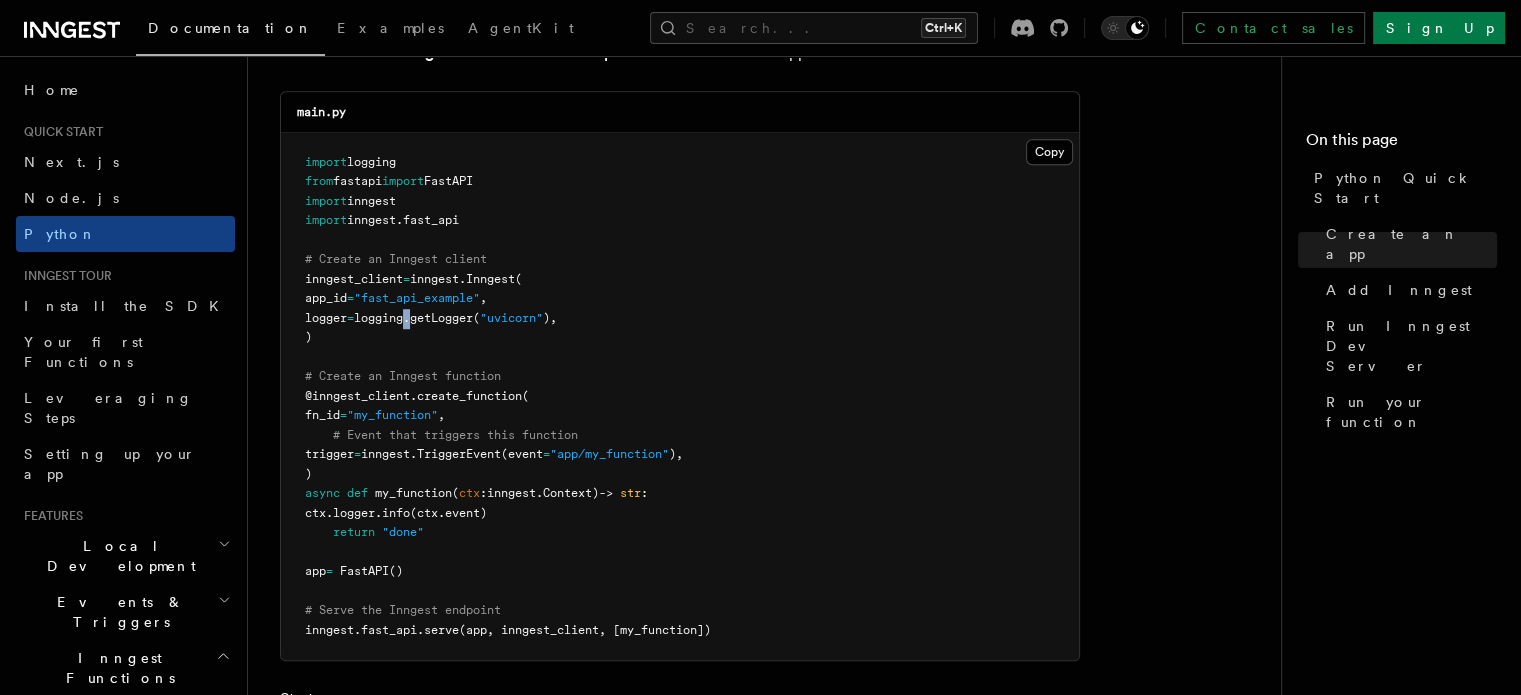 click on "logging." at bounding box center (382, 318) 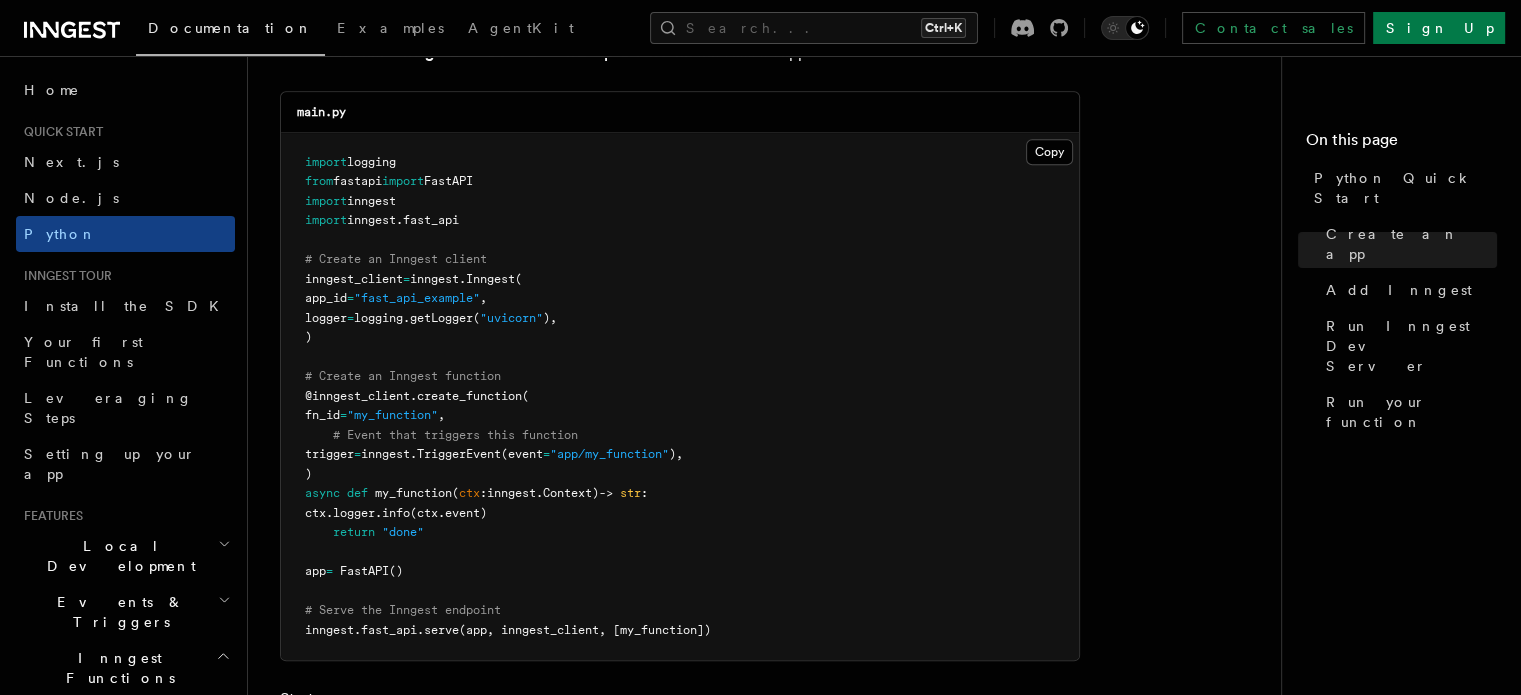 click on "import  logging
from  fastapi  import  FastAPI
import  inngest
import  inngest . fast_api
# Create an Inngest client
inngest_client  =  inngest . Inngest (
app_id = "fast_api_example" ,
logger = logging. getLogger ( "uvicorn" ),
)
# Create an Inngest function
@inngest_client . create_function (
fn_id = "my_function" ,
# Event that triggers this function
trigger = inngest. TriggerEvent (event = "app/my_function" ),
)
async   def   my_function ( ctx :  inngest . Context)  ->   str :
ctx . logger . info (ctx.event)
return   "done"
app  =   FastAPI ()
# Serve the Inngest endpoint
inngest . fast_api . serve (app, inngest_client, [my_function])" at bounding box center (680, 397) 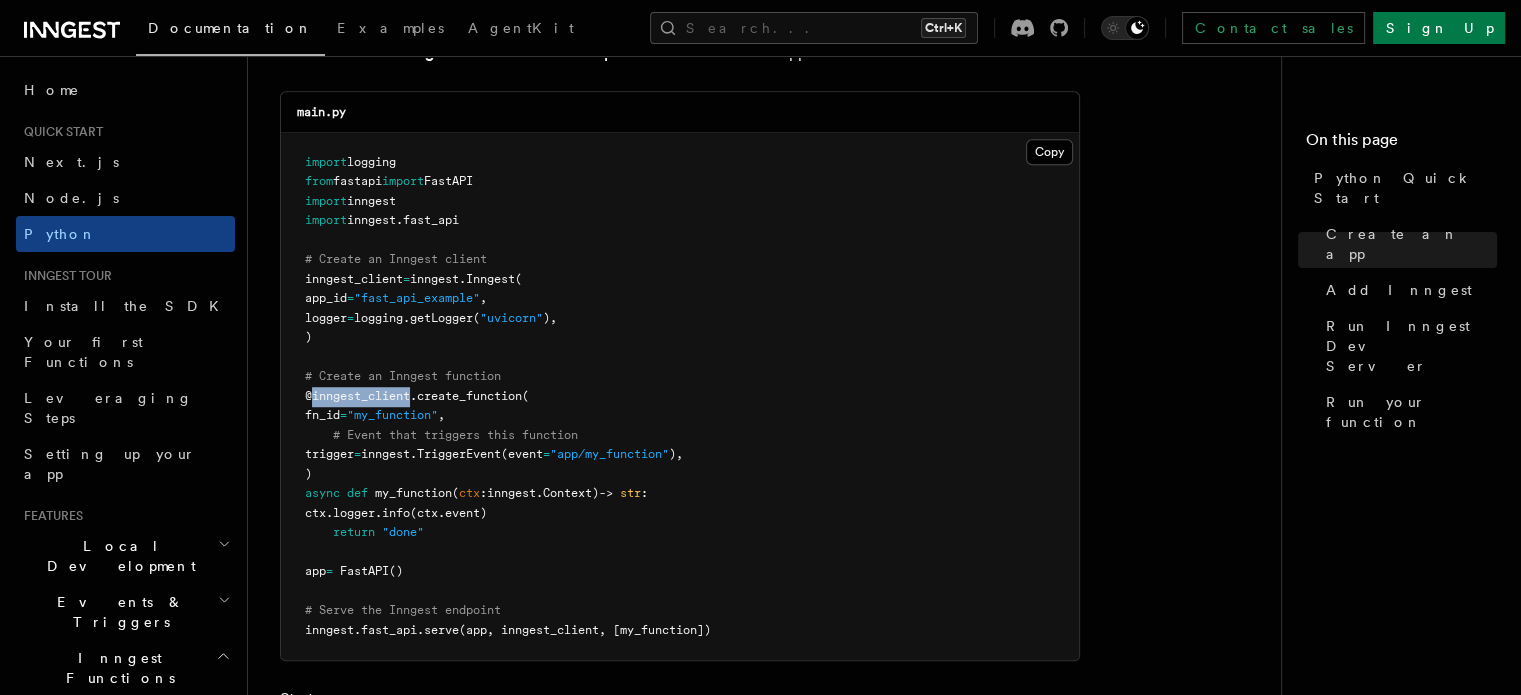 click on "@inngest_client" at bounding box center (357, 396) 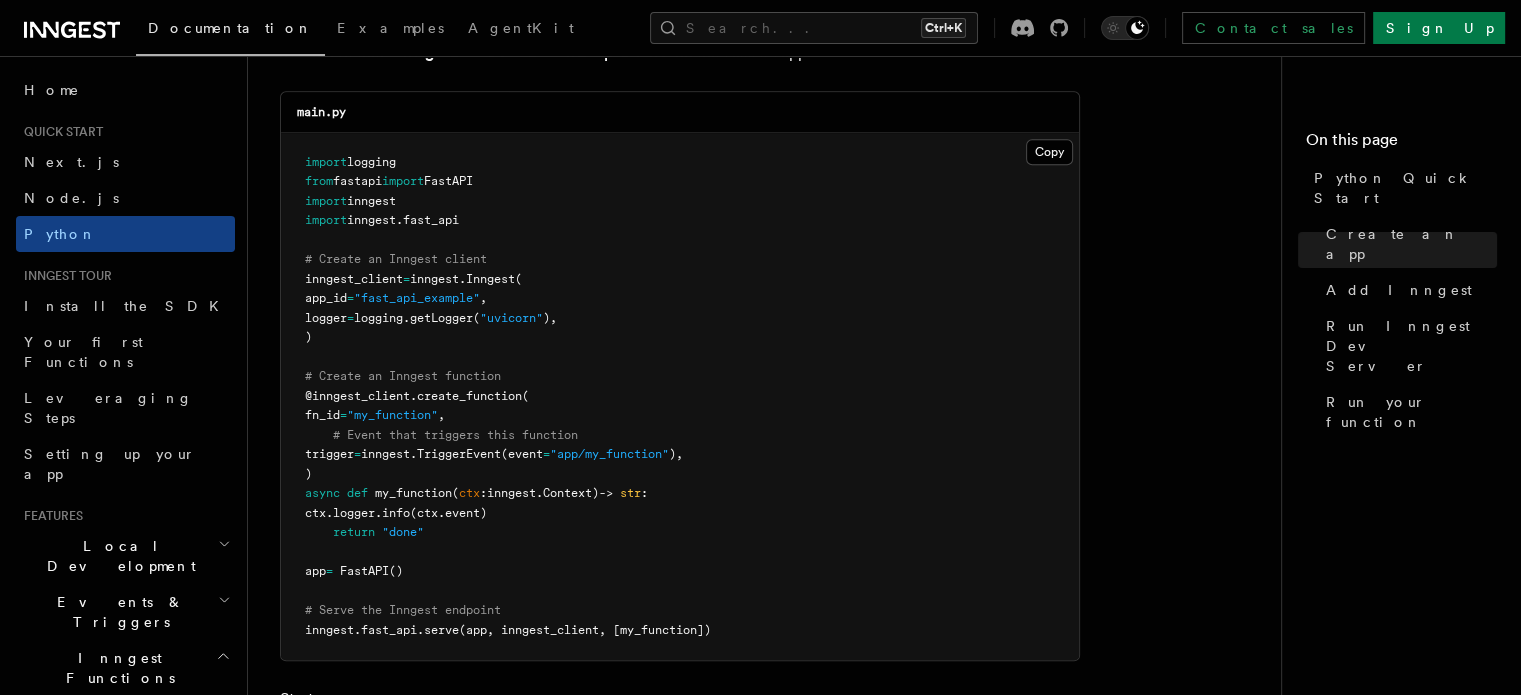 click on "create_function" at bounding box center (469, 396) 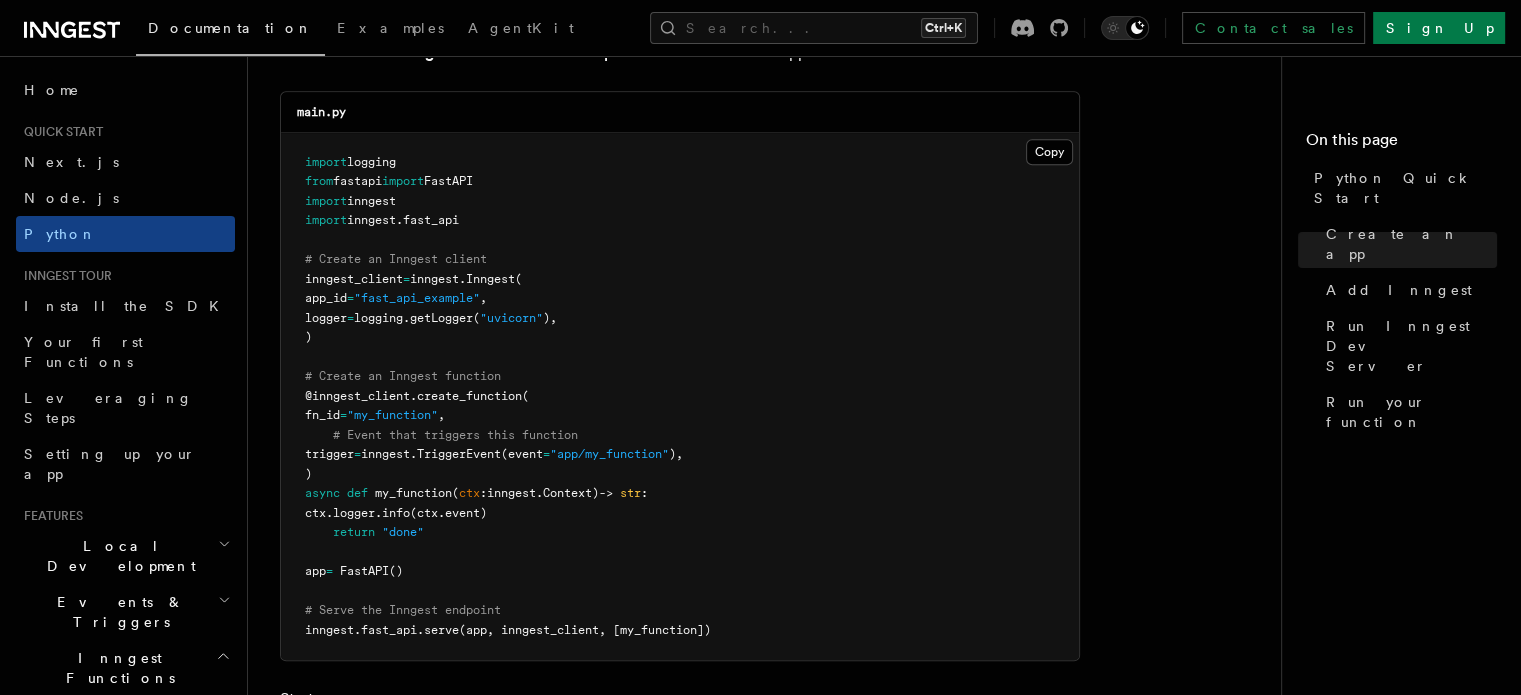 click on ""my_function"" at bounding box center [392, 415] 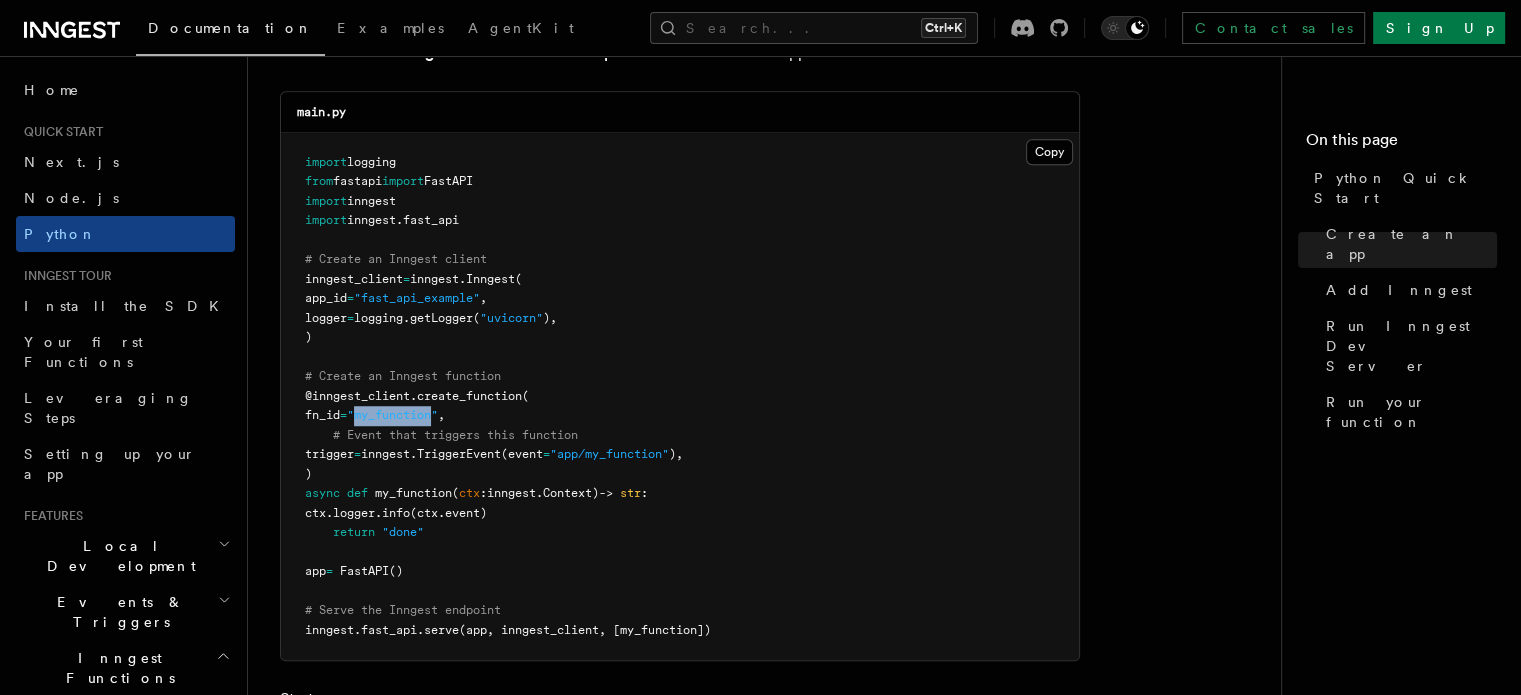 click on ""my_function"" at bounding box center [392, 415] 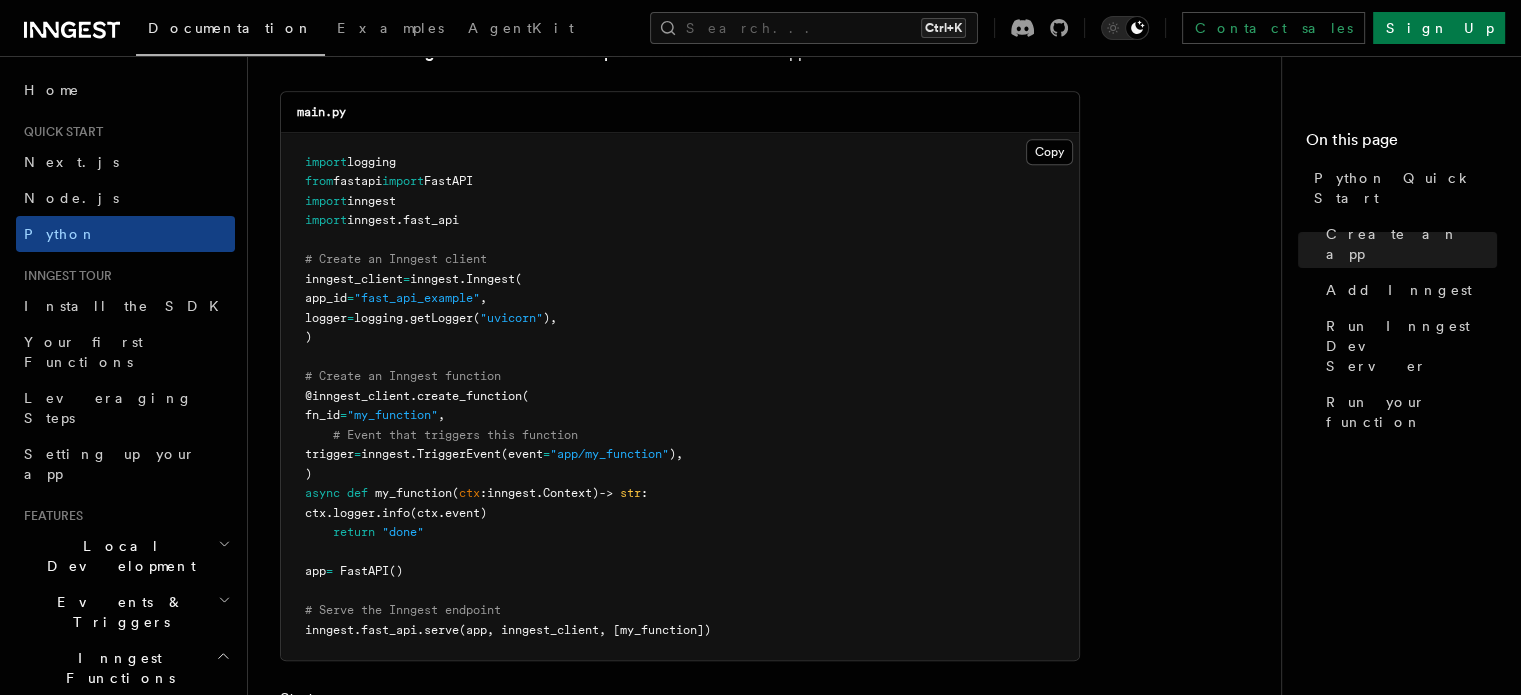 click on "import  logging
from  fastapi  import  FastAPI
import  inngest
import  inngest . fast_api
# Create an Inngest client
inngest_client  =  inngest . Inngest (
app_id = "fast_api_example" ,
logger = logging. getLogger ( "uvicorn" ),
)
# Create an Inngest function
@inngest_client . create_function (
fn_id = "my_function" ,
# Event that triggers this function
trigger = inngest. TriggerEvent (event = "app/my_function" ),
)
async   def   my_function ( ctx :  inngest . Context)  ->   str :
ctx . logger . info (ctx.event)
return   "done"
app  =   FastAPI ()
# Serve the Inngest endpoint
inngest . fast_api . serve (app, inngest_client, [my_function])" at bounding box center (680, 397) 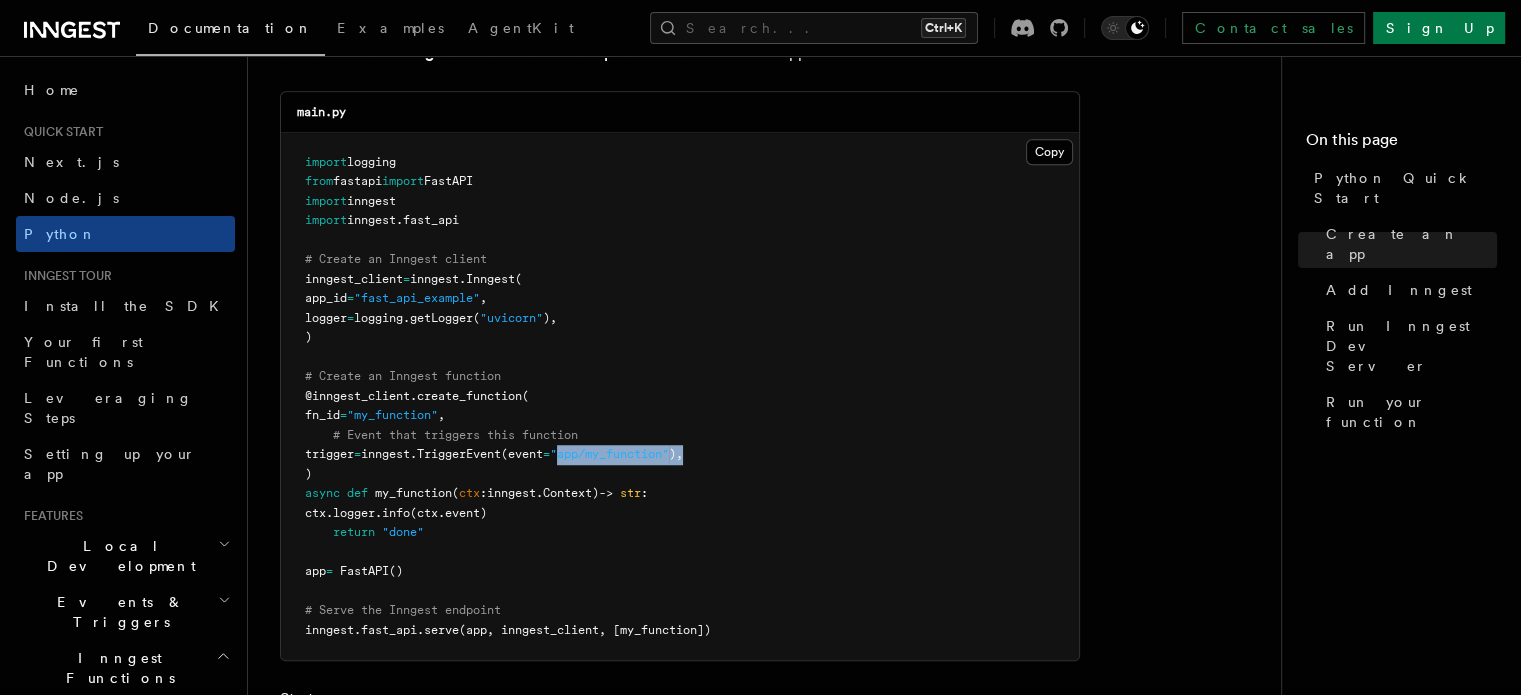 drag, startPoint x: 768, startPoint y: 454, endPoint x: 595, endPoint y: 454, distance: 173 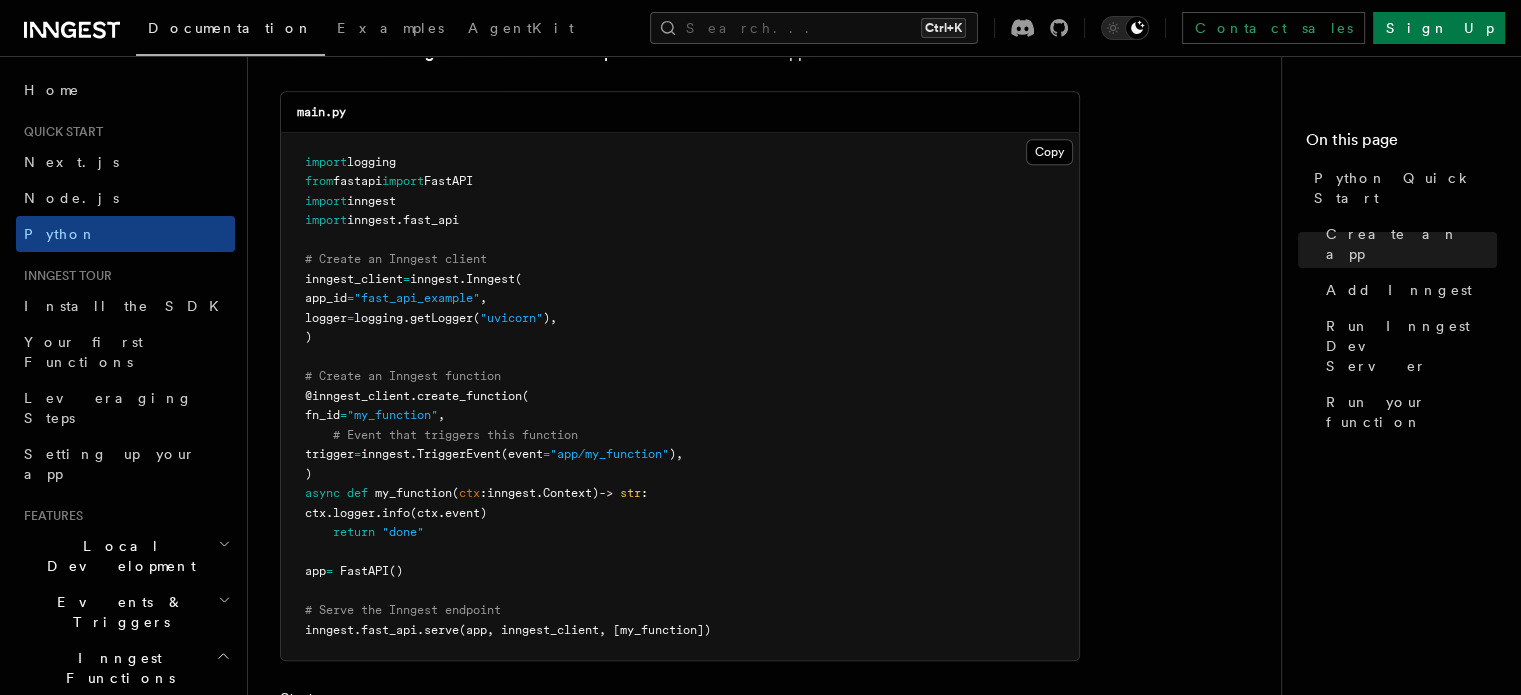 click on ")," at bounding box center [676, 454] 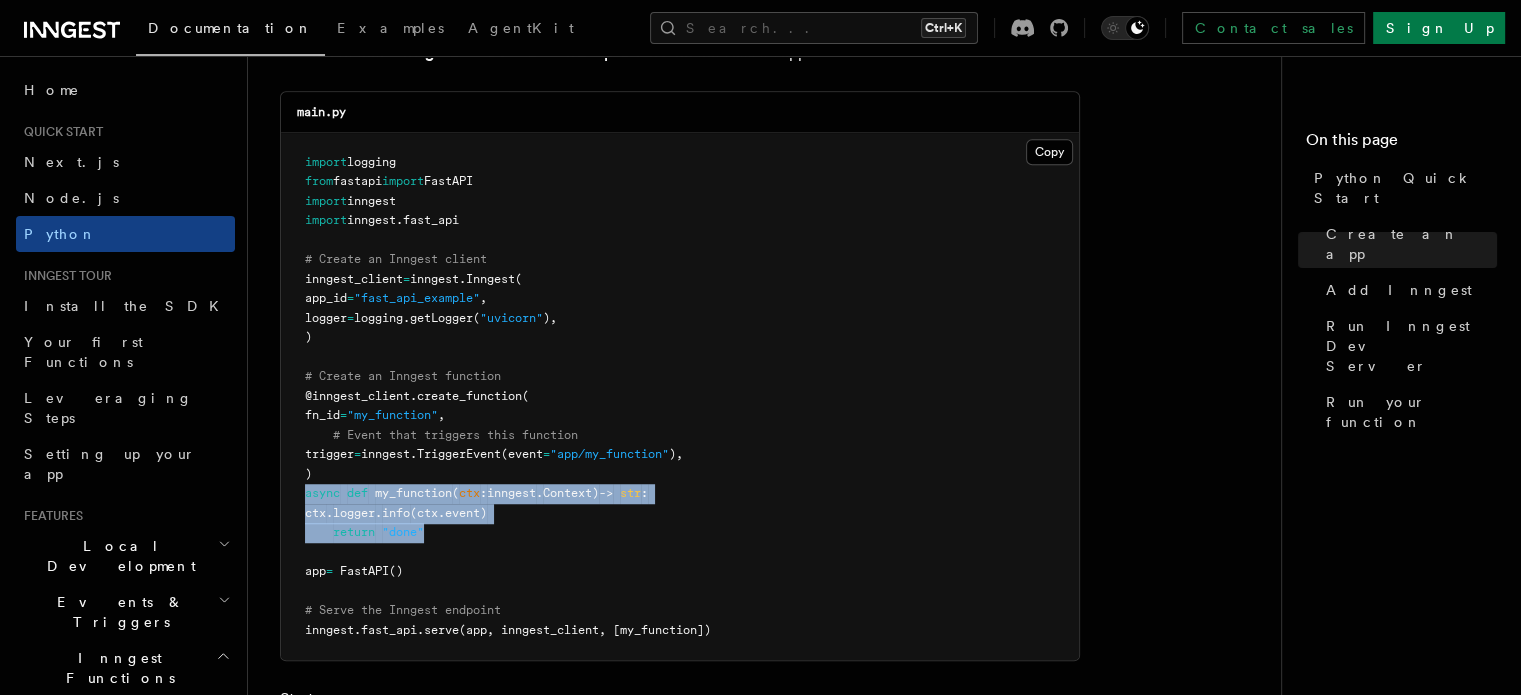 drag, startPoint x: 447, startPoint y: 526, endPoint x: 301, endPoint y: 487, distance: 151.11916 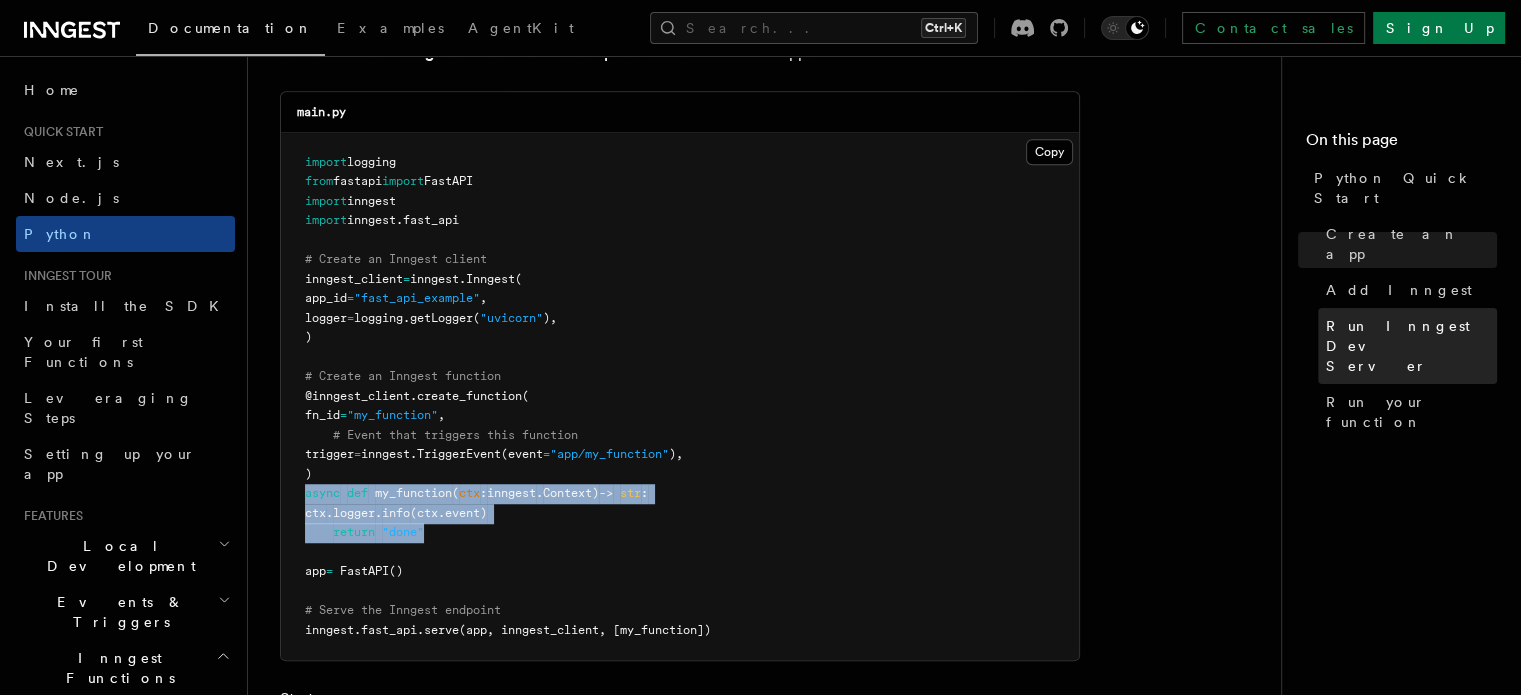 click on "Run Inngest Dev Server" at bounding box center (1411, 346) 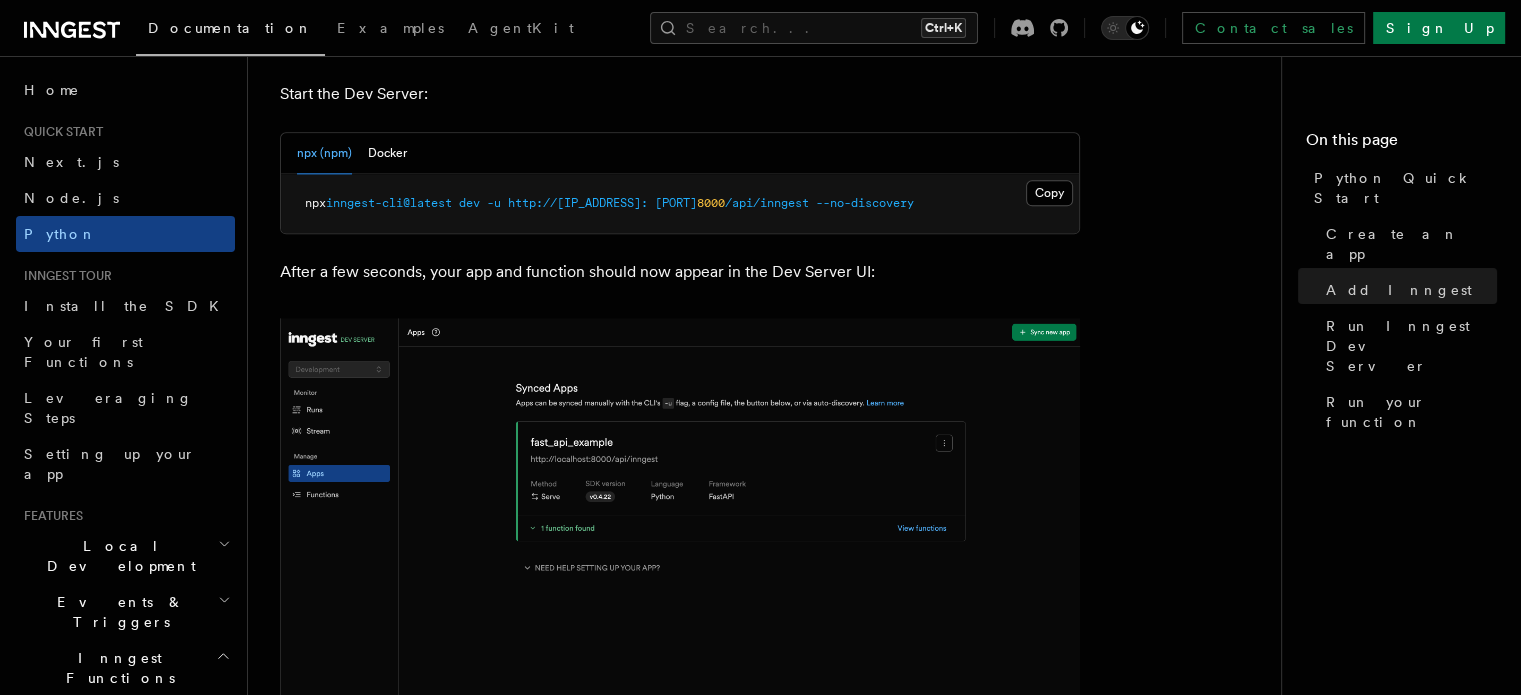 scroll, scrollTop: 2640, scrollLeft: 0, axis: vertical 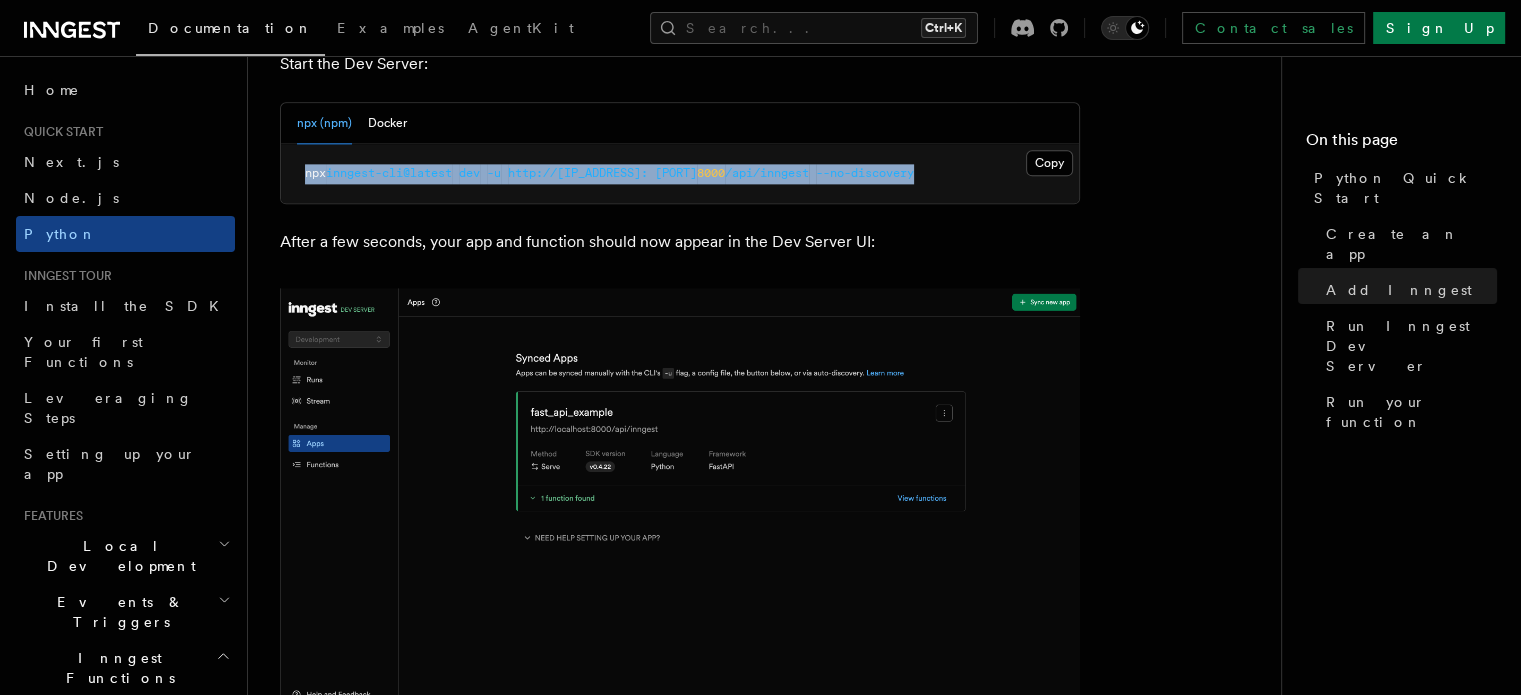 drag, startPoint x: 909, startPoint y: 169, endPoint x: 295, endPoint y: 171, distance: 614.00323 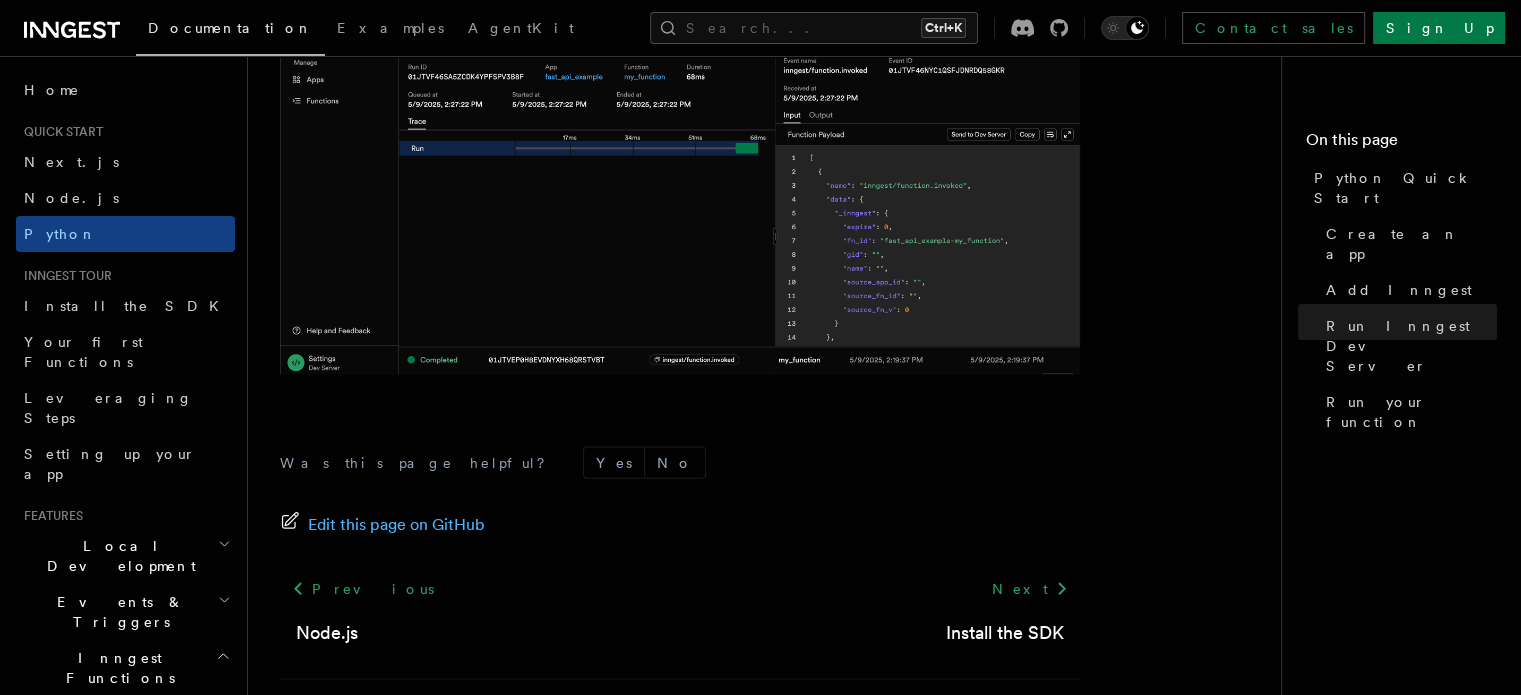 scroll, scrollTop: 4159, scrollLeft: 0, axis: vertical 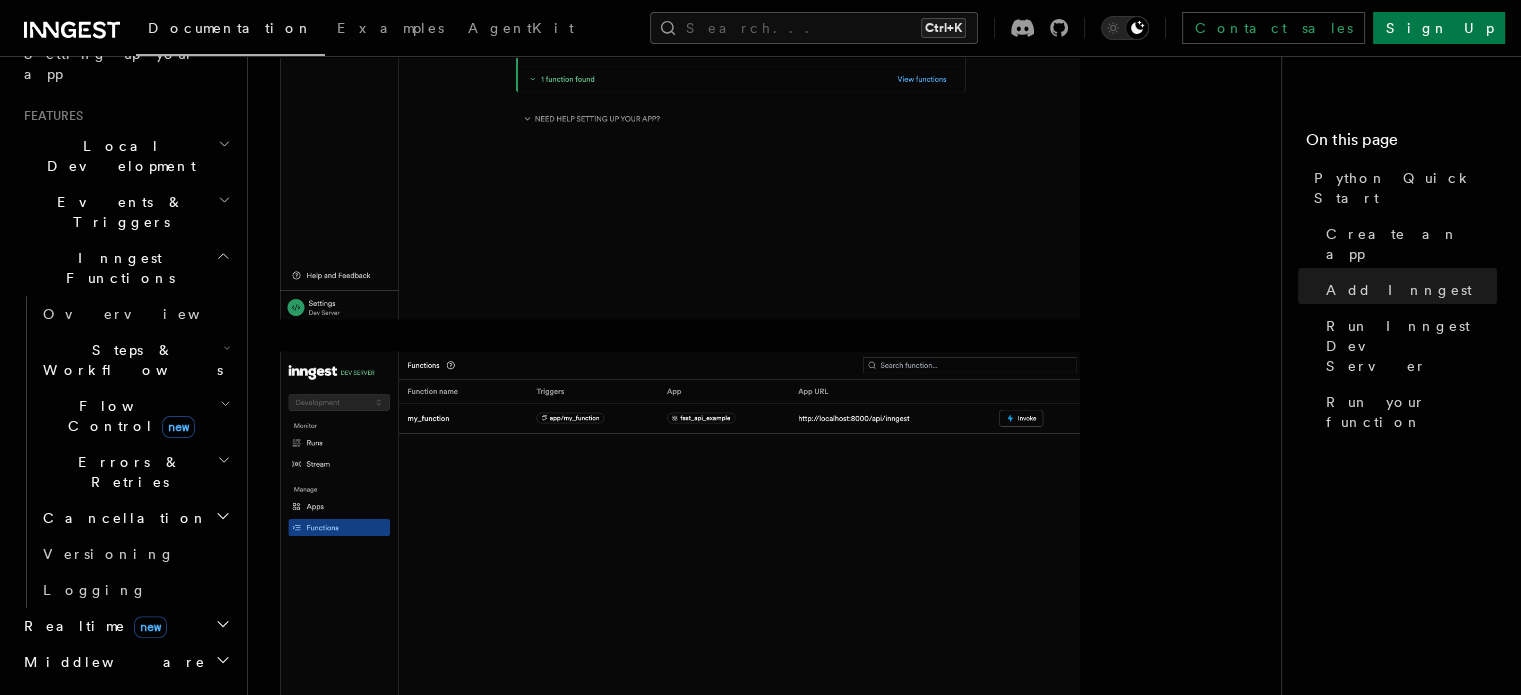 click 